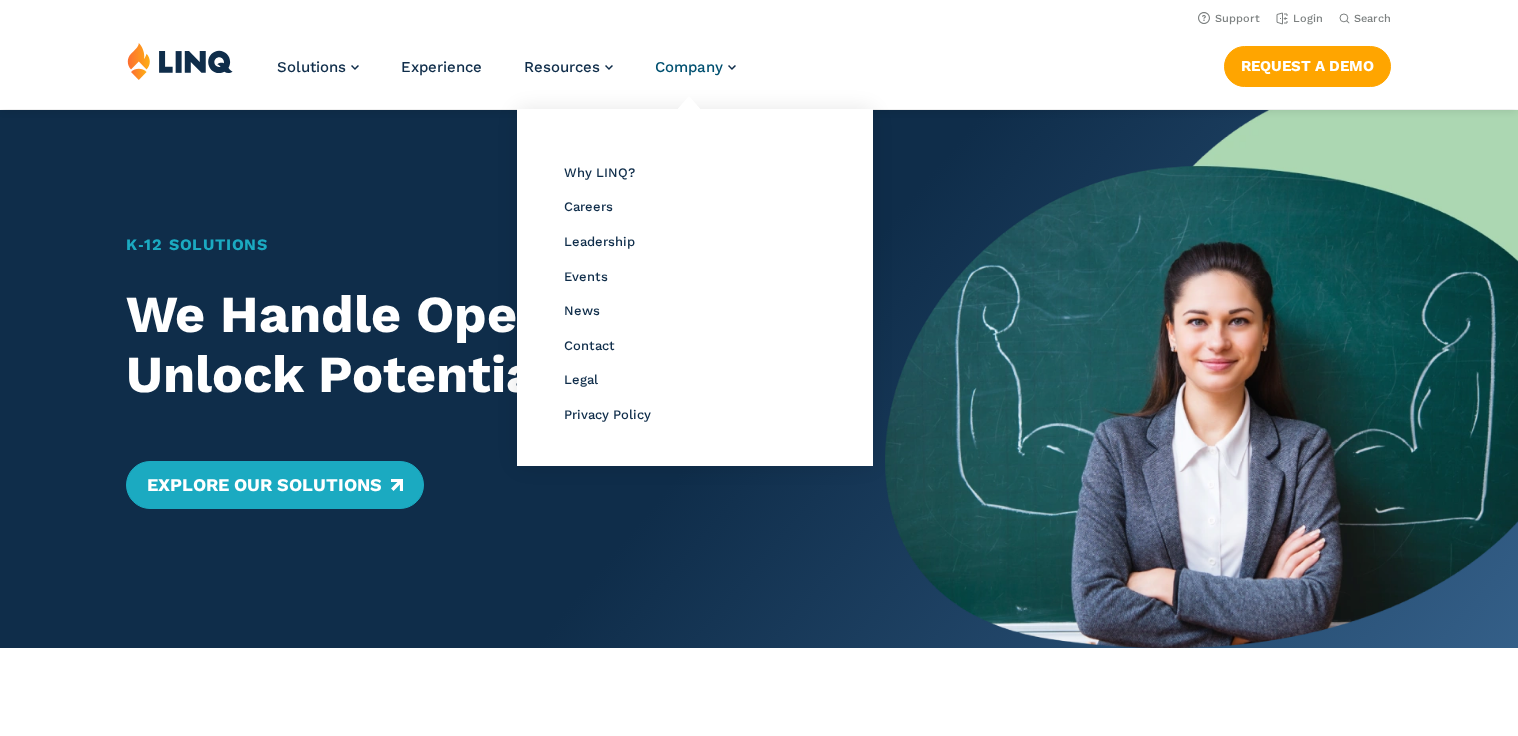 scroll, scrollTop: 0, scrollLeft: 0, axis: both 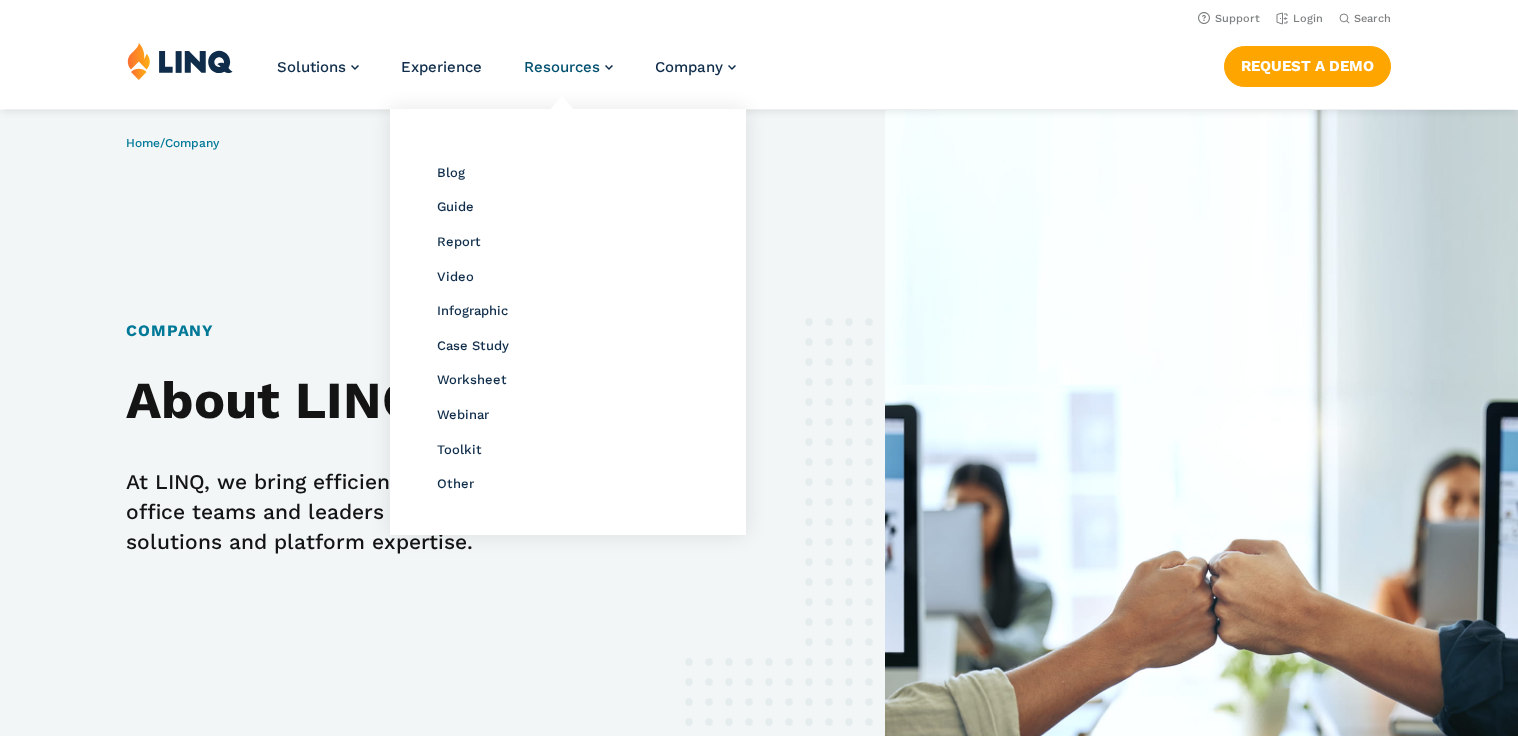click on "Resources" at bounding box center (562, 67) 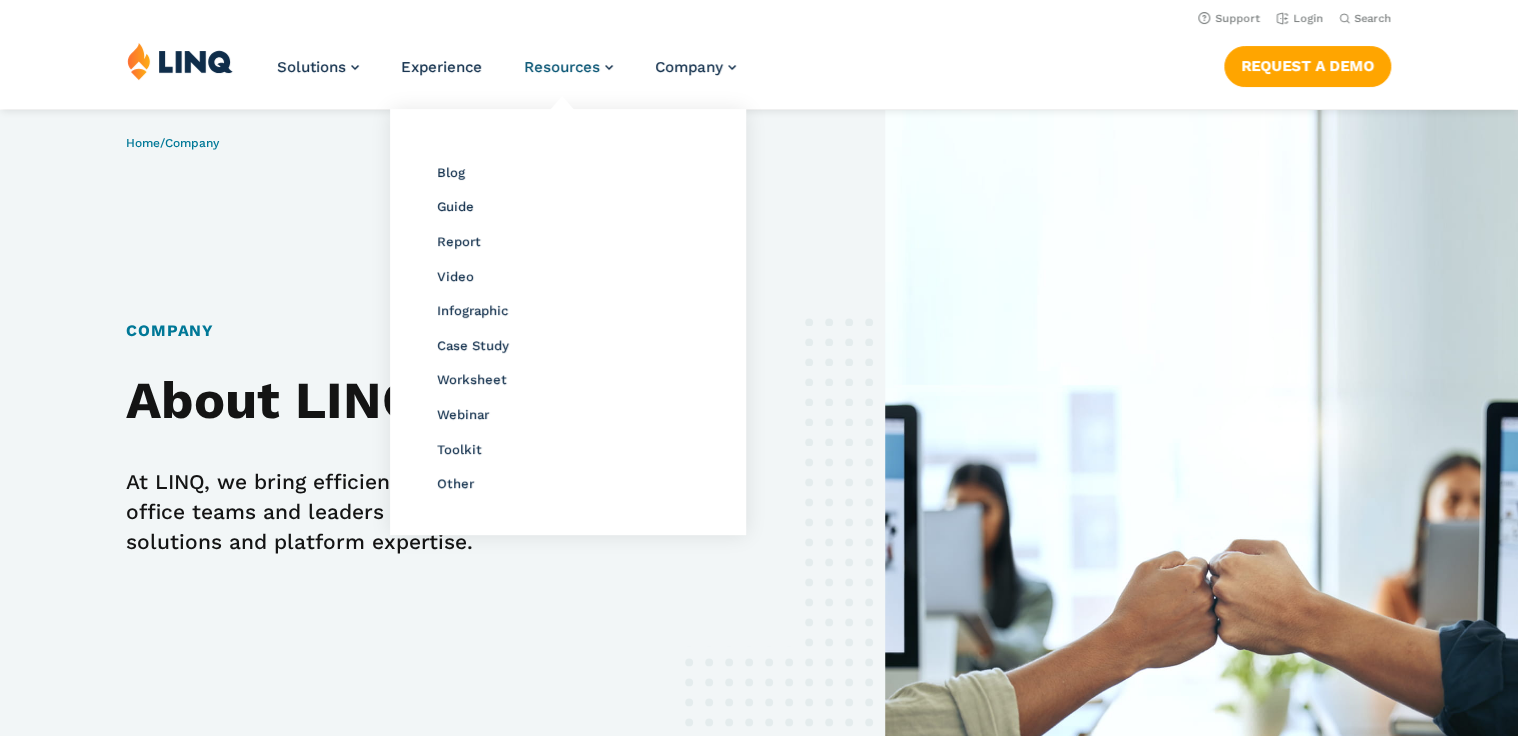 scroll, scrollTop: 0, scrollLeft: 0, axis: both 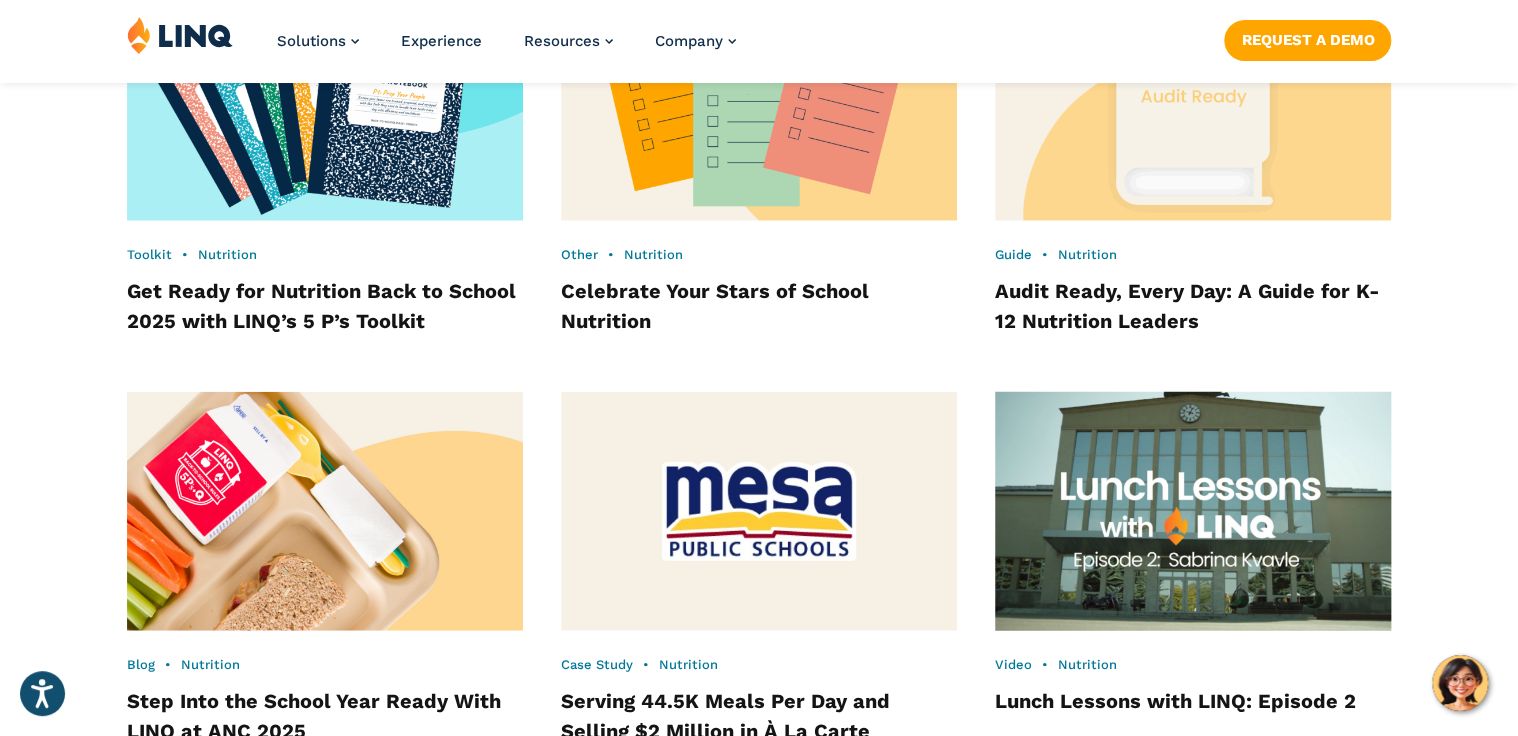 click at bounding box center (1193, 511) 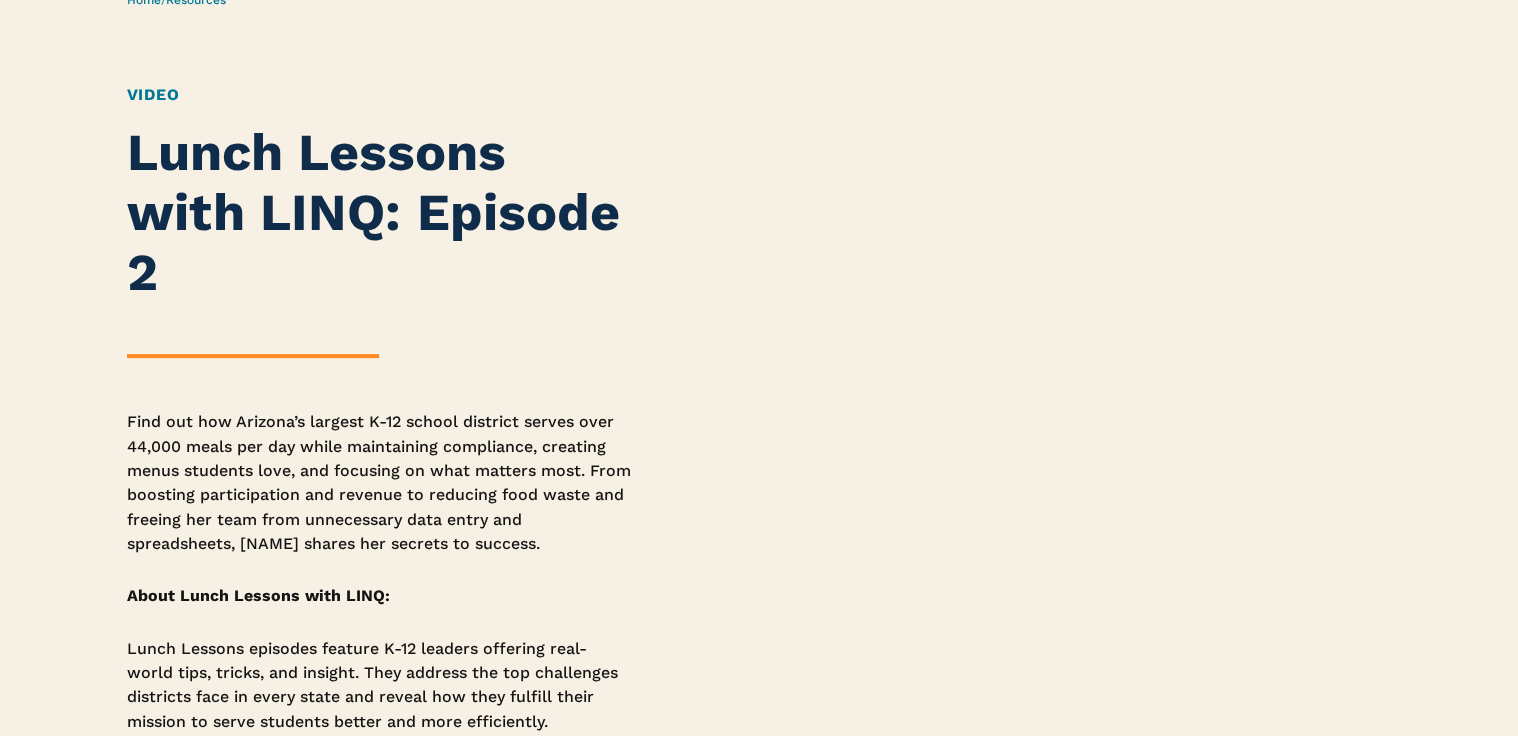 scroll, scrollTop: 0, scrollLeft: 0, axis: both 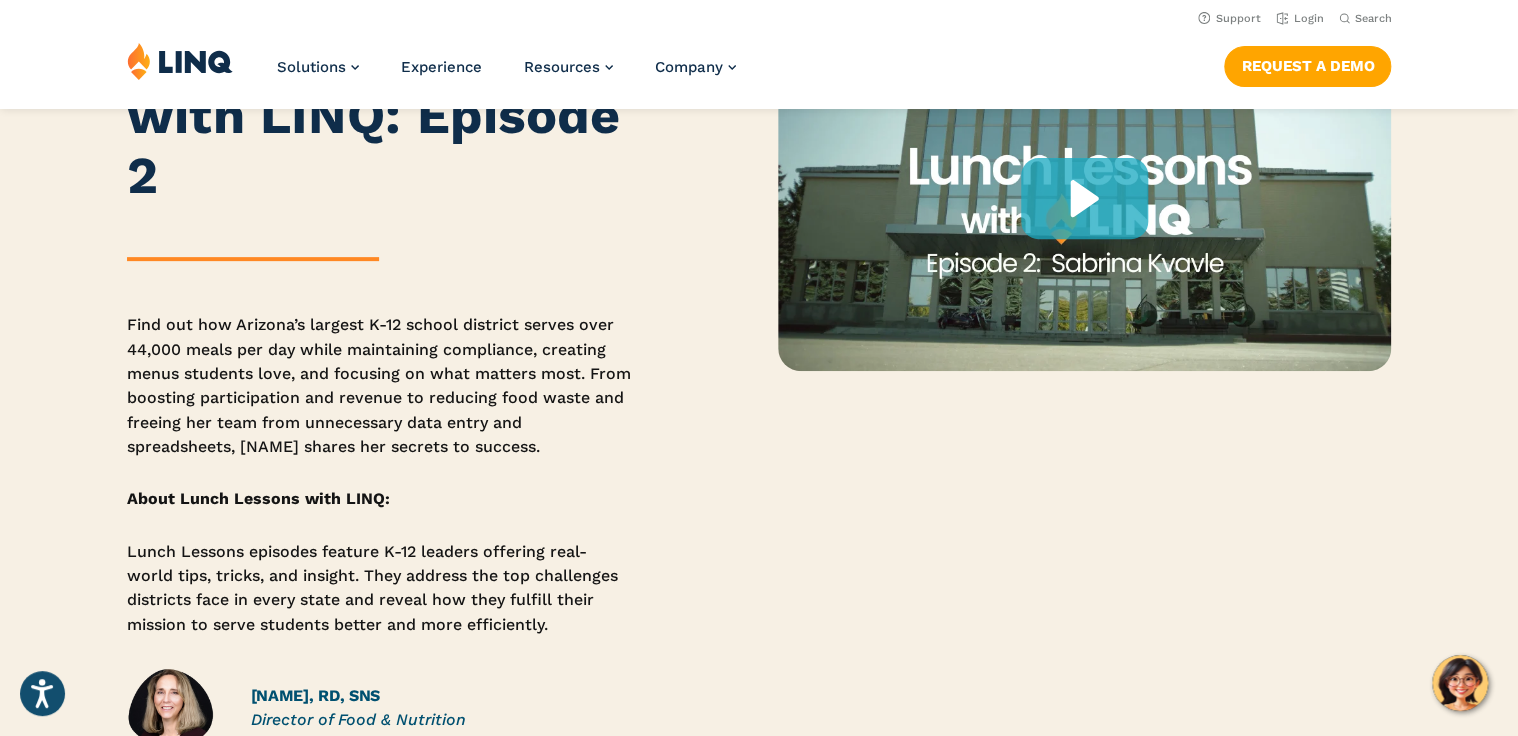 click on "Lunch Lessons episodes feature K-12 leaders offering real-world tips, tricks, and insight. They address the top challenges districts face in every state and reveal how they fulfill their mission to serve students better and more efficiently." at bounding box center [379, 588] 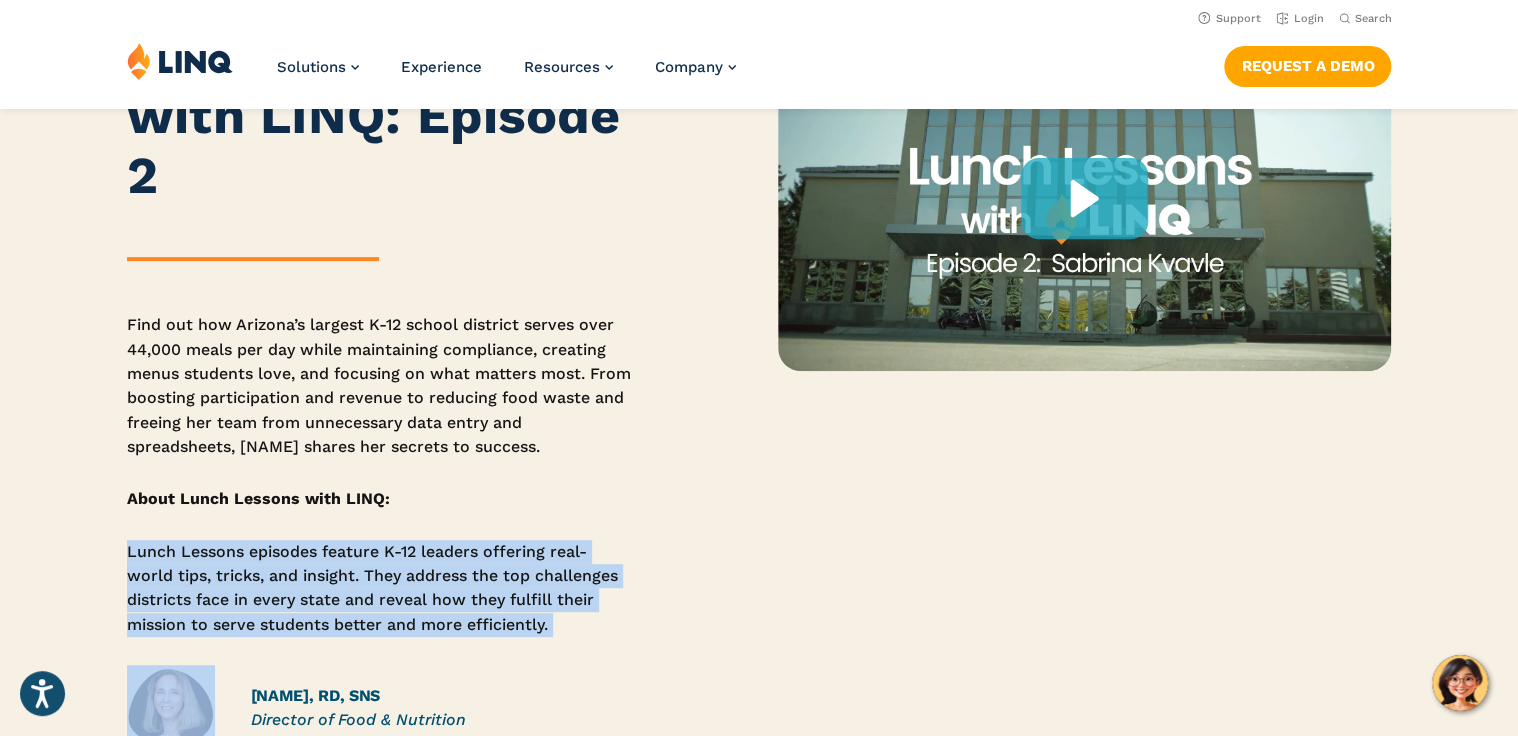 drag, startPoint x: 153, startPoint y: 556, endPoint x: 559, endPoint y: 620, distance: 411.01337 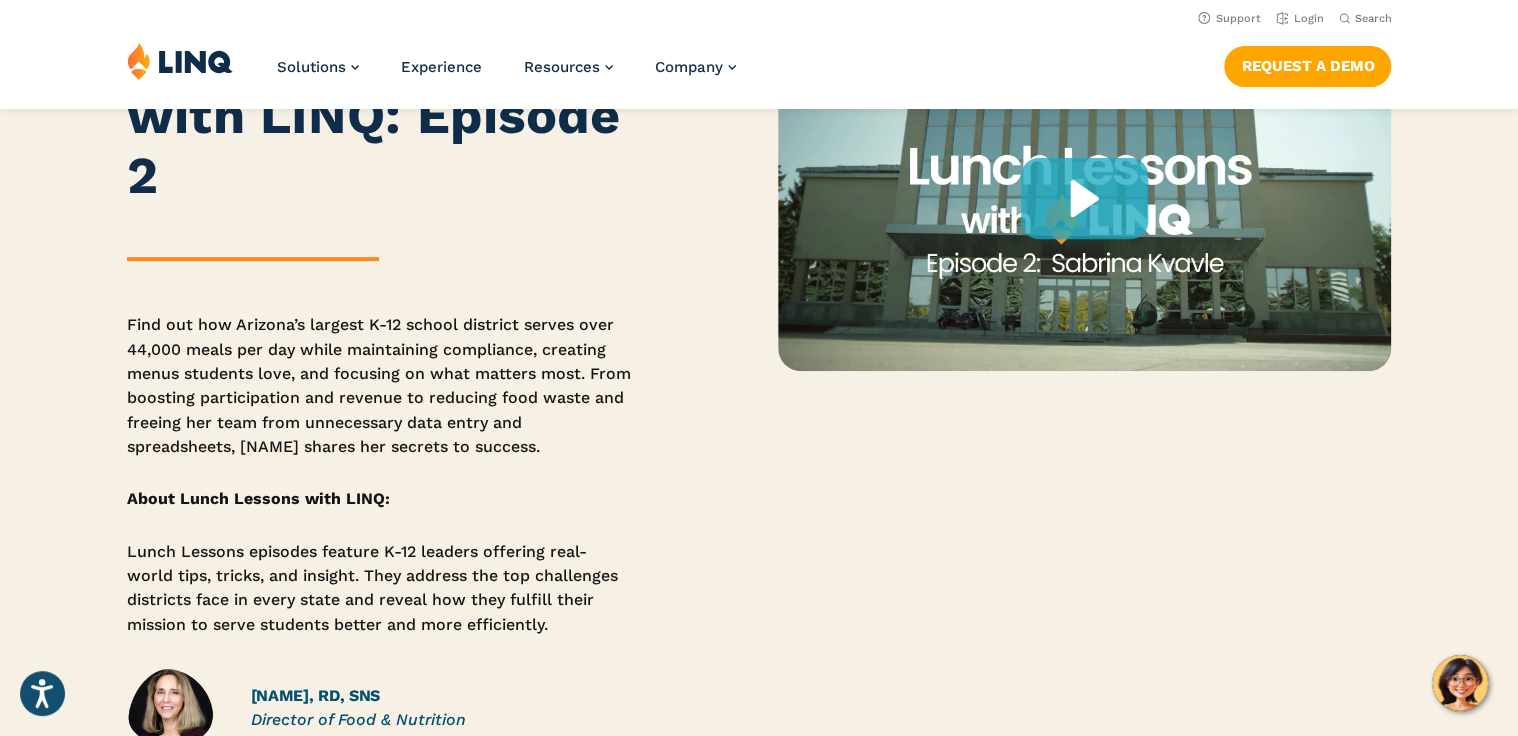click on "Find out how Arizona’s largest K-12 school district serves over 44,000 meals per day while maintaining compliance, creating menus students love, and focusing on what matters most. From boosting participation and revenue to reducing food waste and freeing her team from unnecessary data entry and spreadsheets, [NAME] shares her secrets to success." at bounding box center (379, 386) 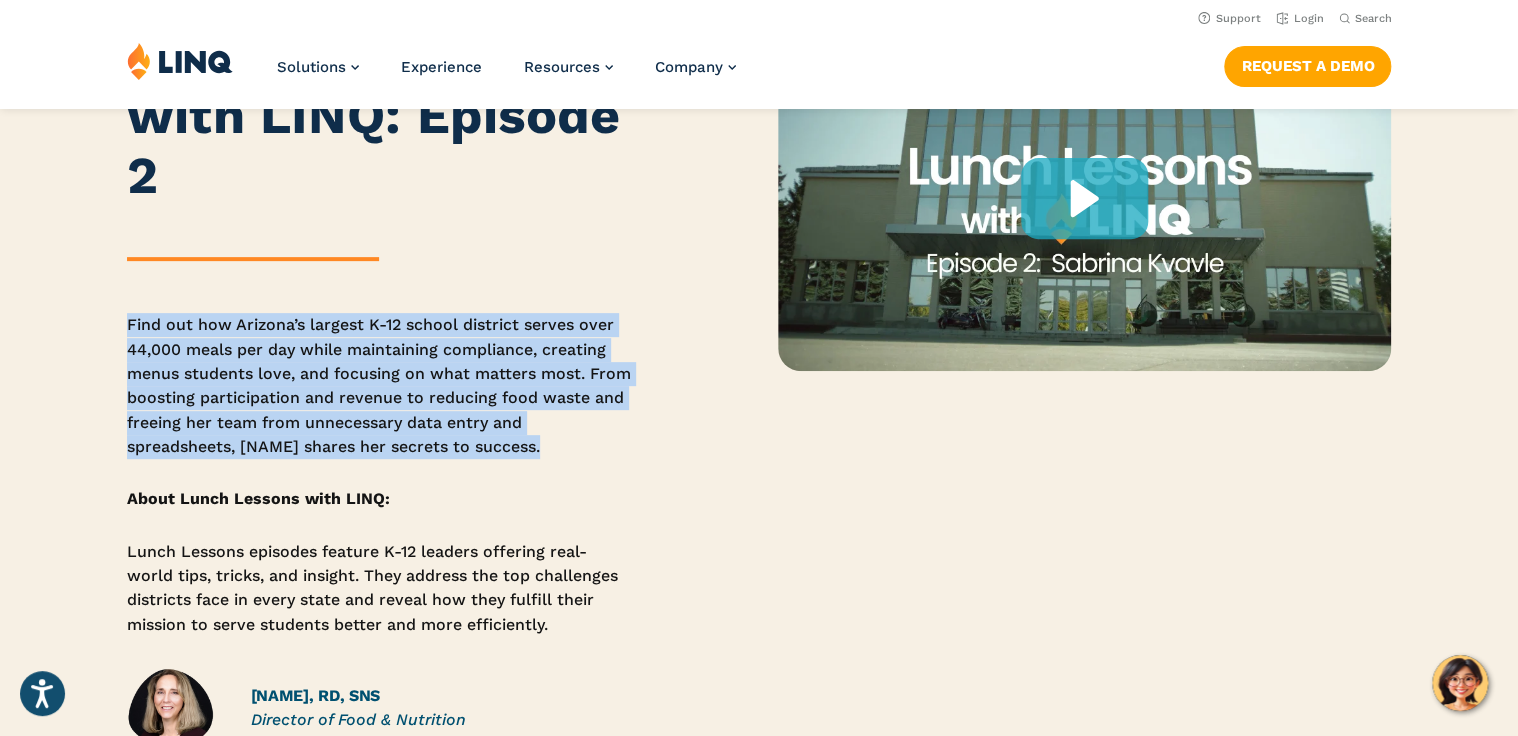 drag, startPoint x: 153, startPoint y: 314, endPoint x: 617, endPoint y: 443, distance: 481.5984 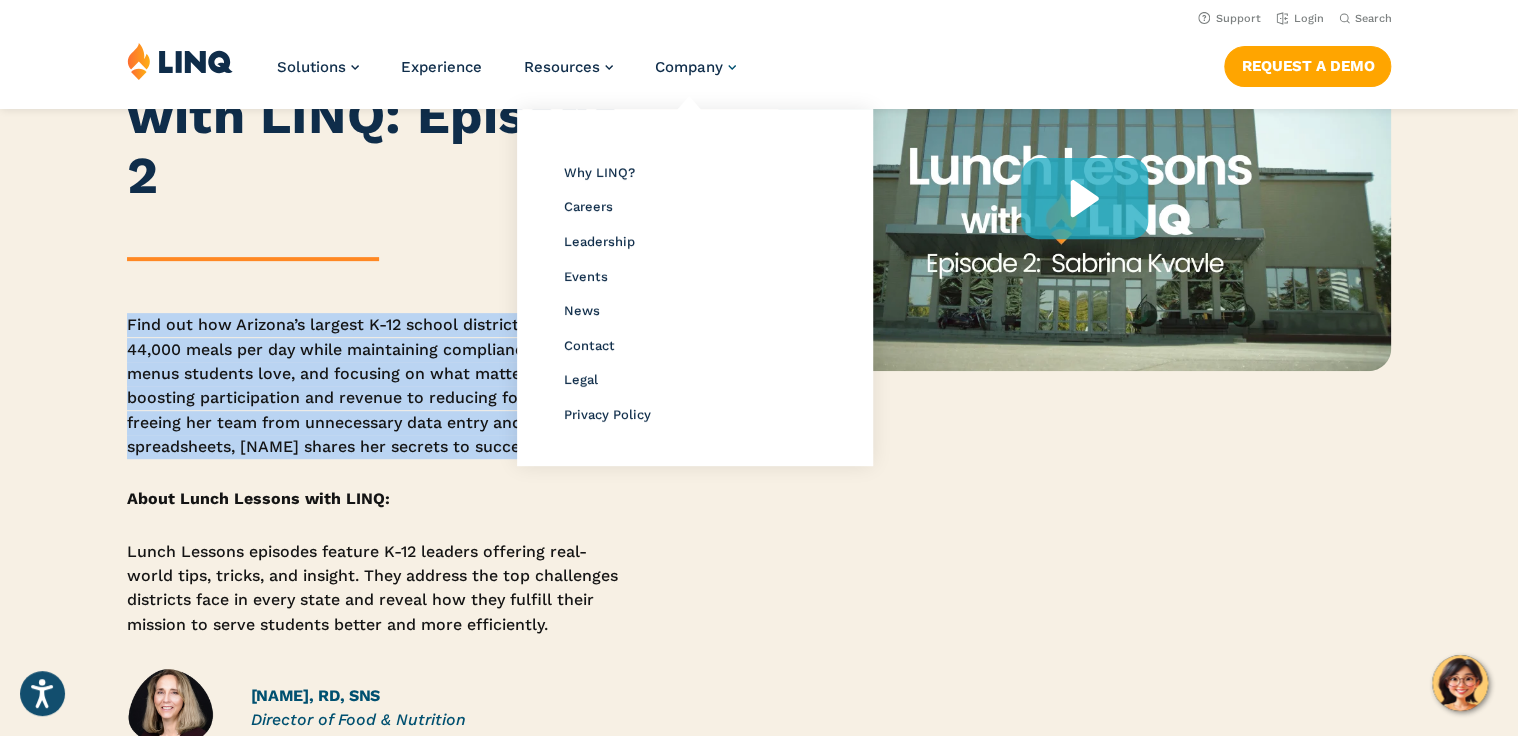 copy on "Find out how Arizona’s largest K-12 school district serves over 44,000 meals per day while maintaining compliance, creating menus students love, and focusing on what matters most. From boosting participation and revenue to reducing food waste and freeing her team from unnecessary data entry and spreadsheets, Sabrina Kvavle shares her secrets to success." 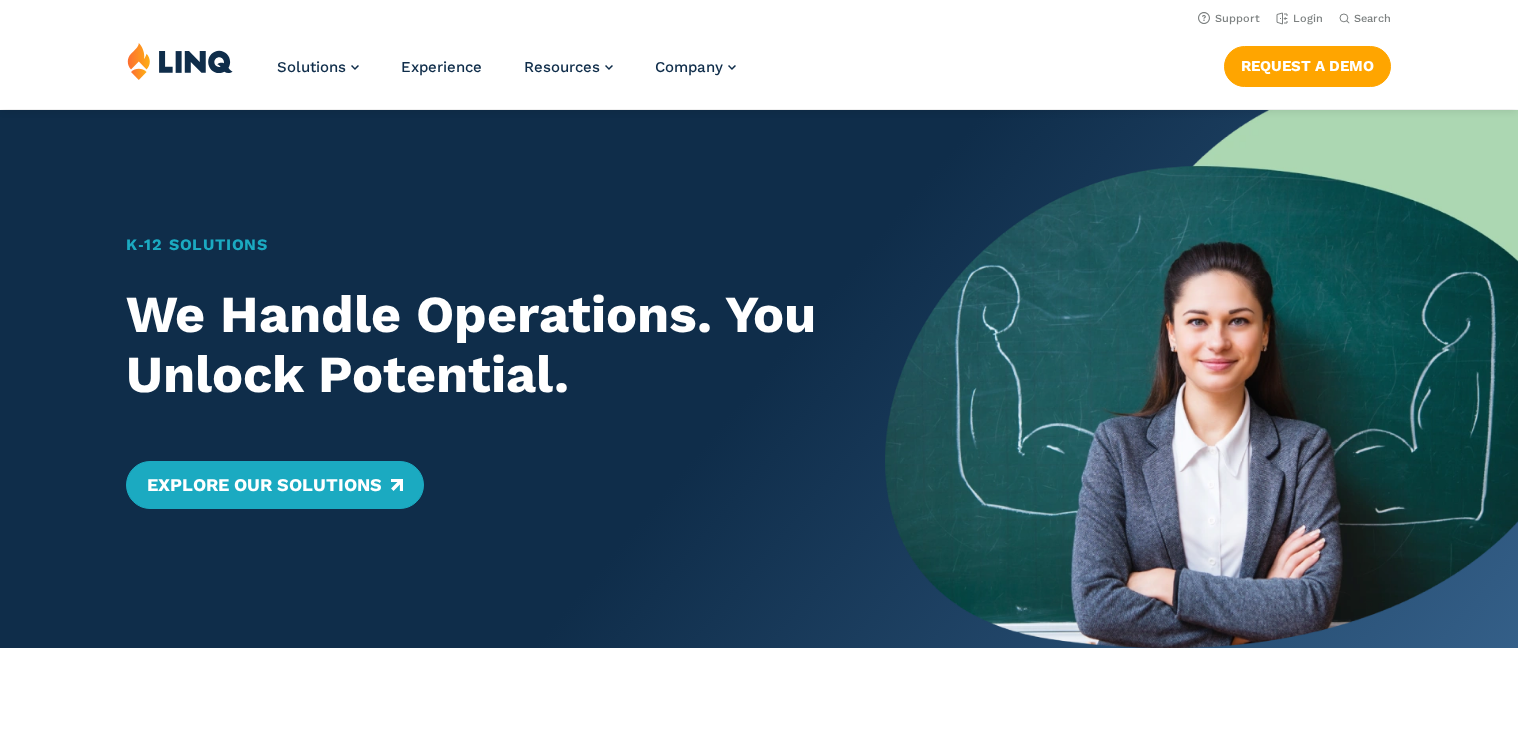 scroll, scrollTop: 0, scrollLeft: 0, axis: both 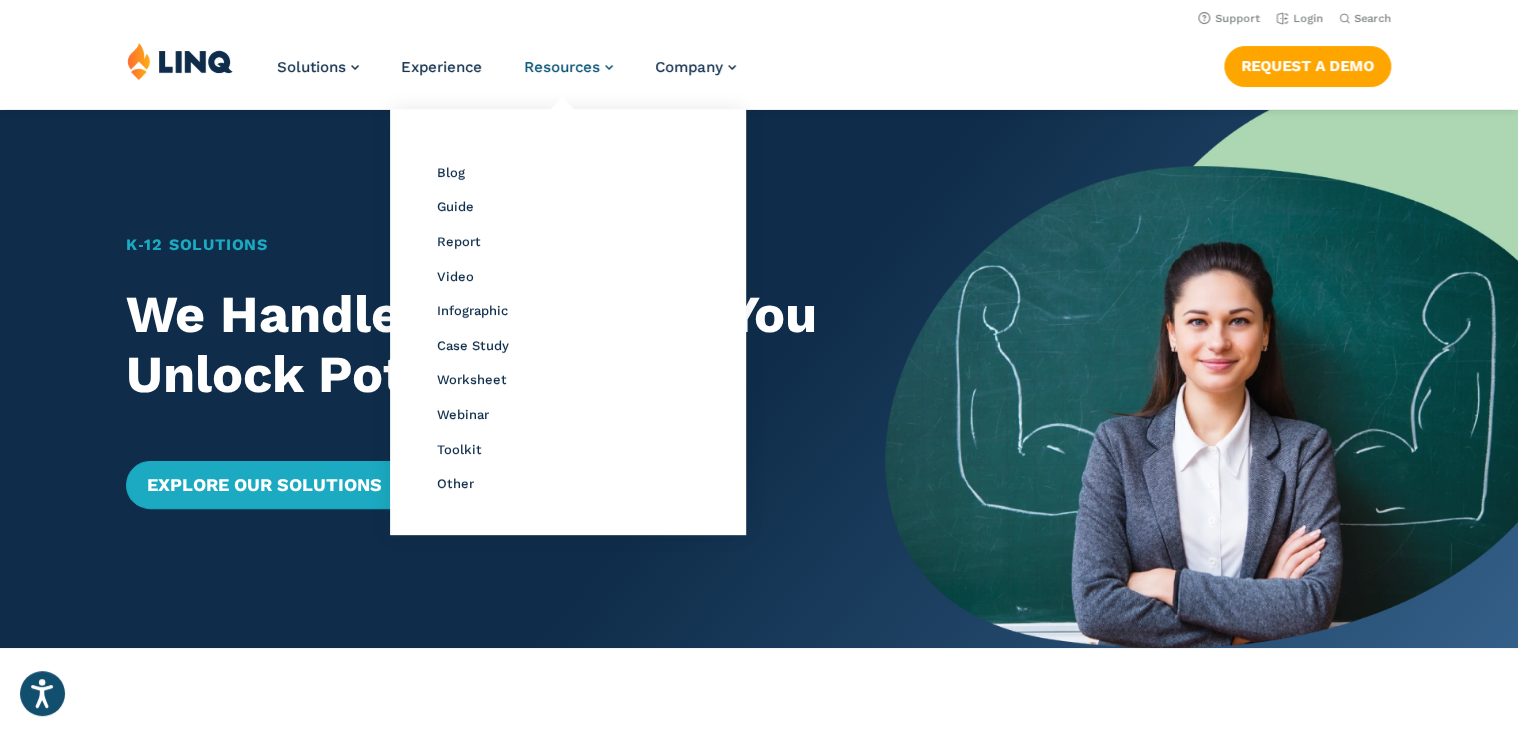 click on "Resources" at bounding box center (562, 67) 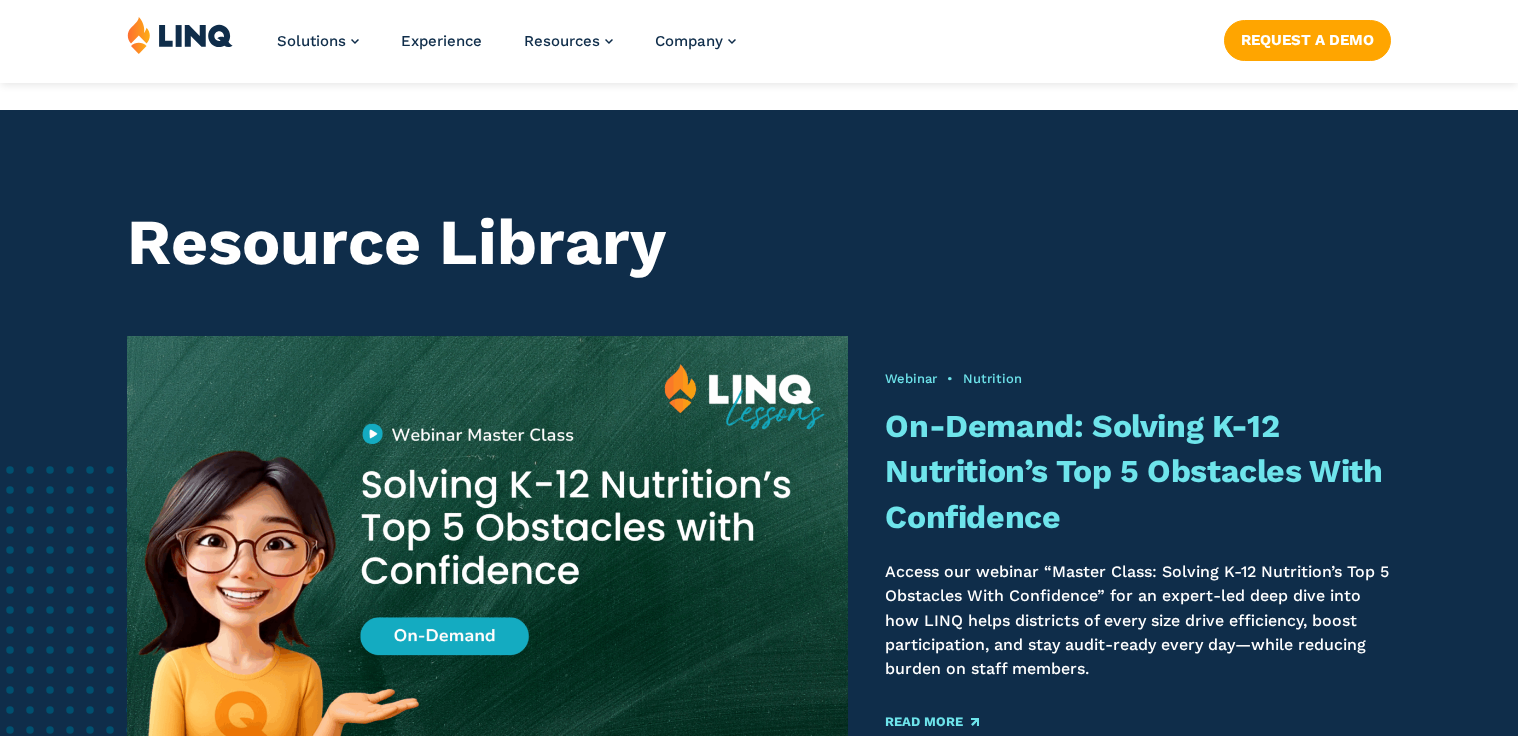 scroll, scrollTop: 320, scrollLeft: 0, axis: vertical 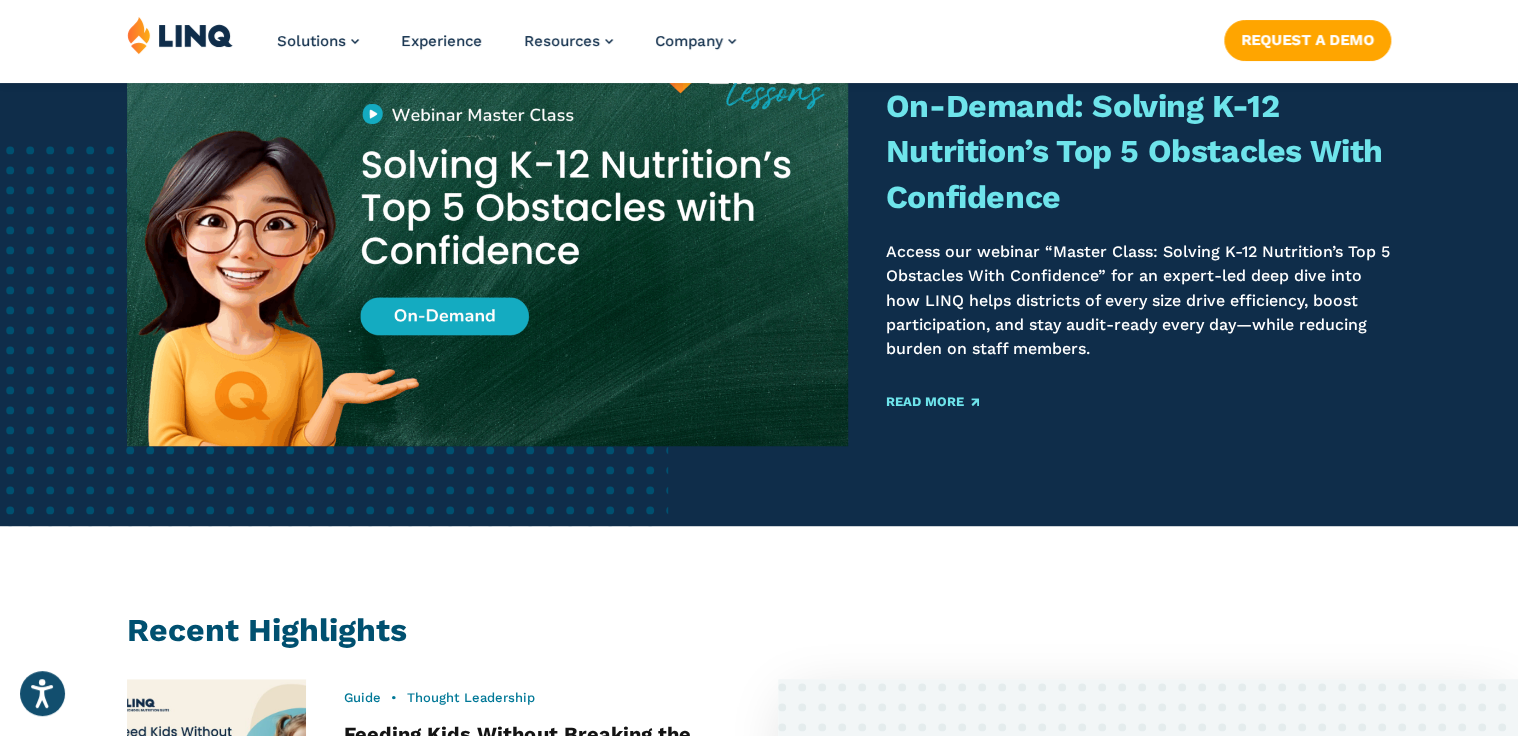 click at bounding box center [487, 231] 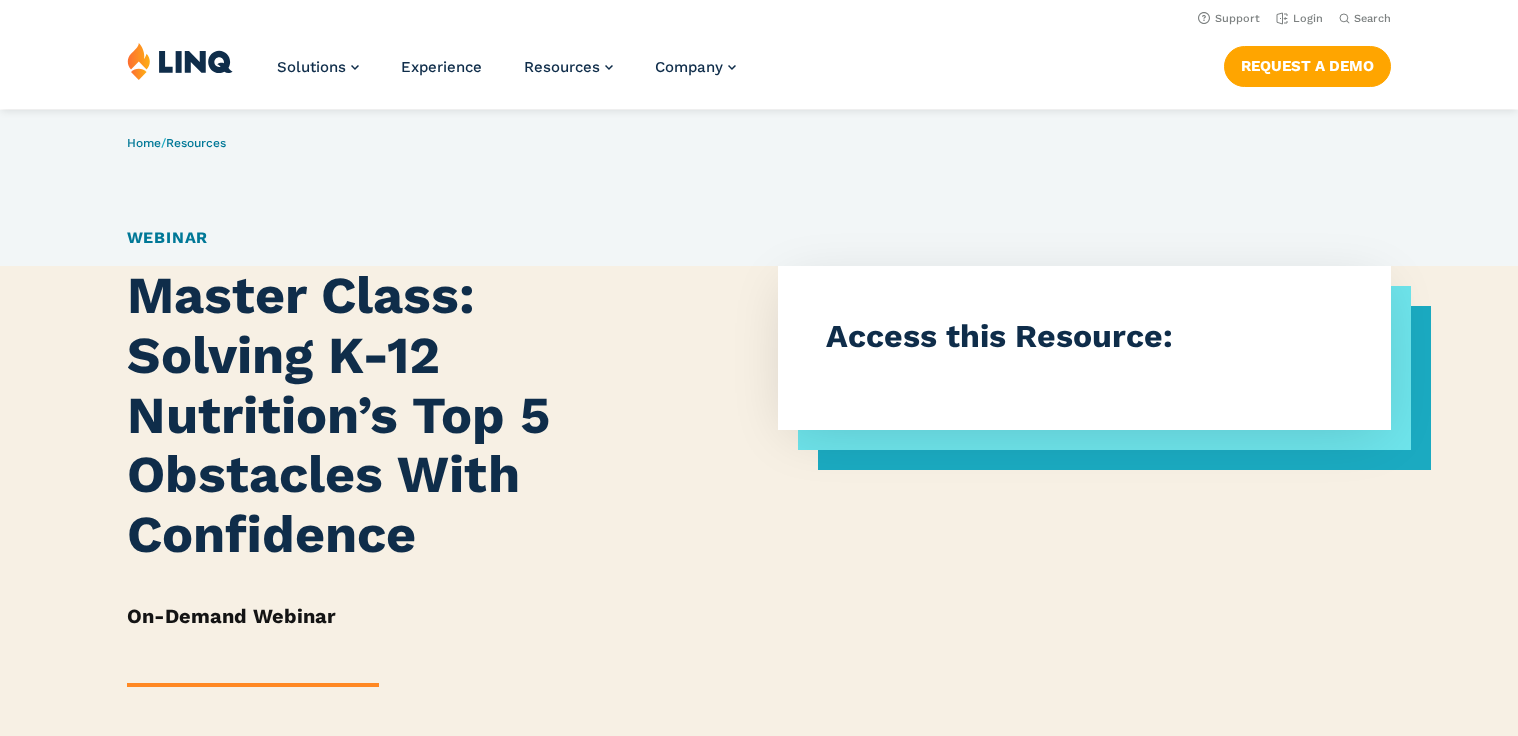 scroll, scrollTop: 0, scrollLeft: 0, axis: both 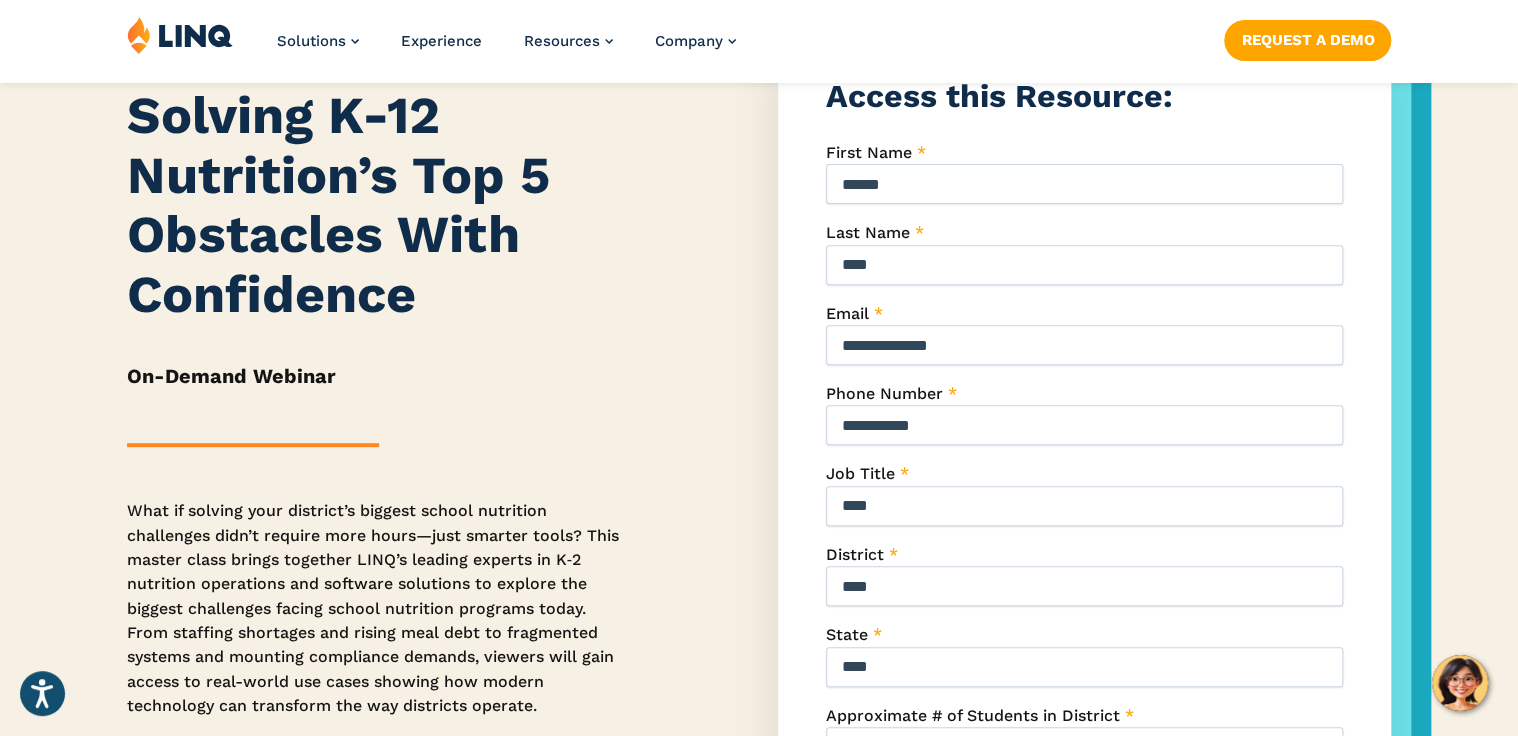 click on "**********" at bounding box center (1084, 492) 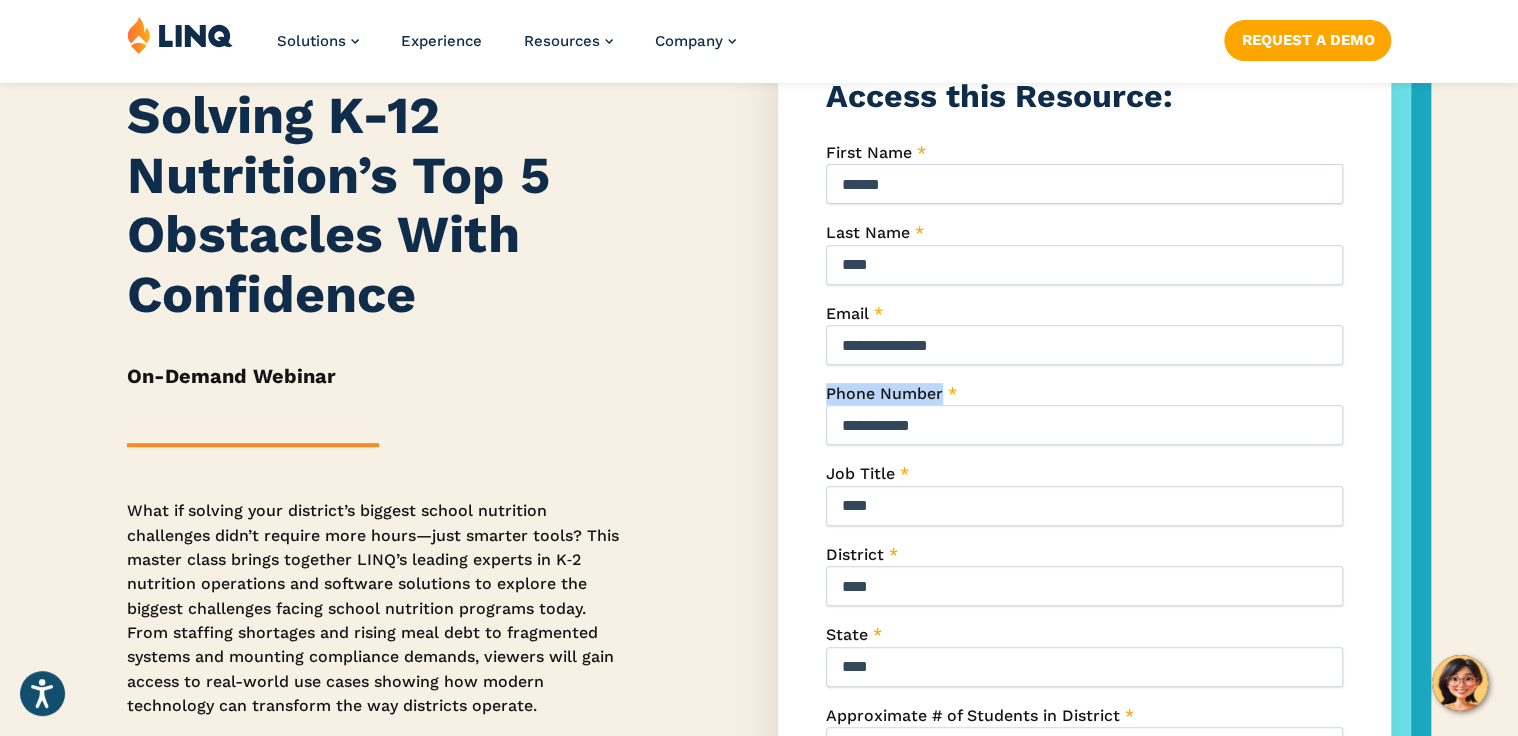 drag, startPoint x: 831, startPoint y: 397, endPoint x: 911, endPoint y: 389, distance: 80.399 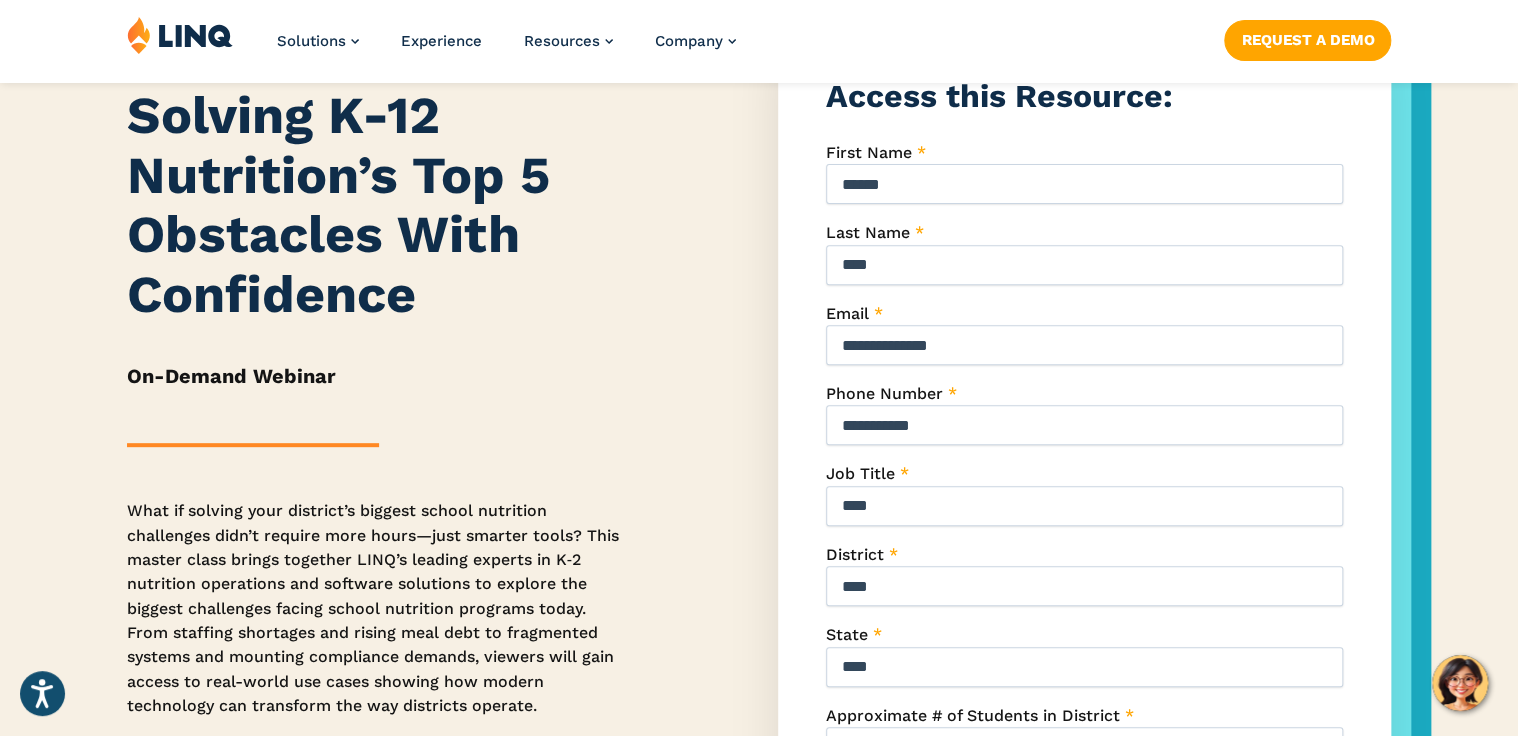 click on "**********" at bounding box center (1084, 425) 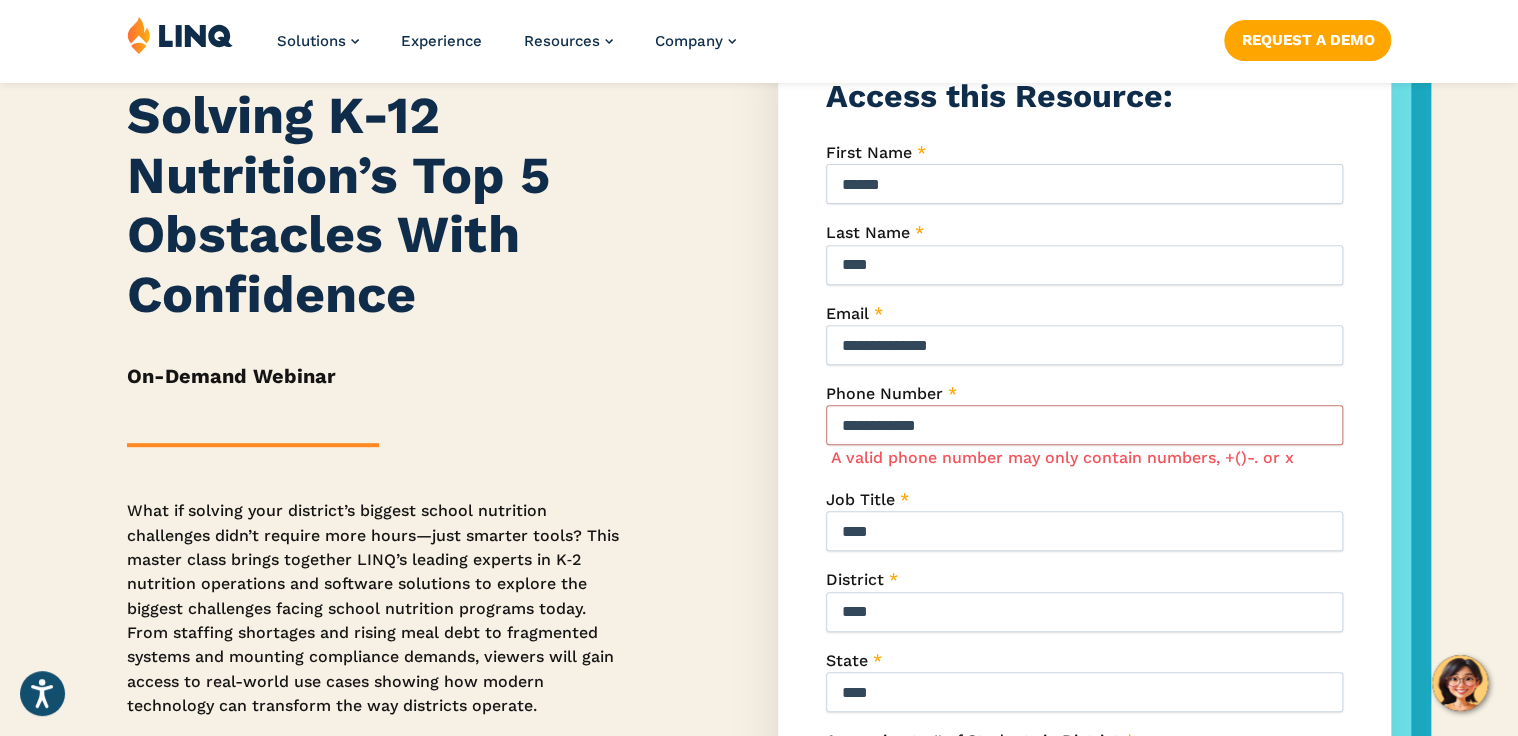 type on "**********" 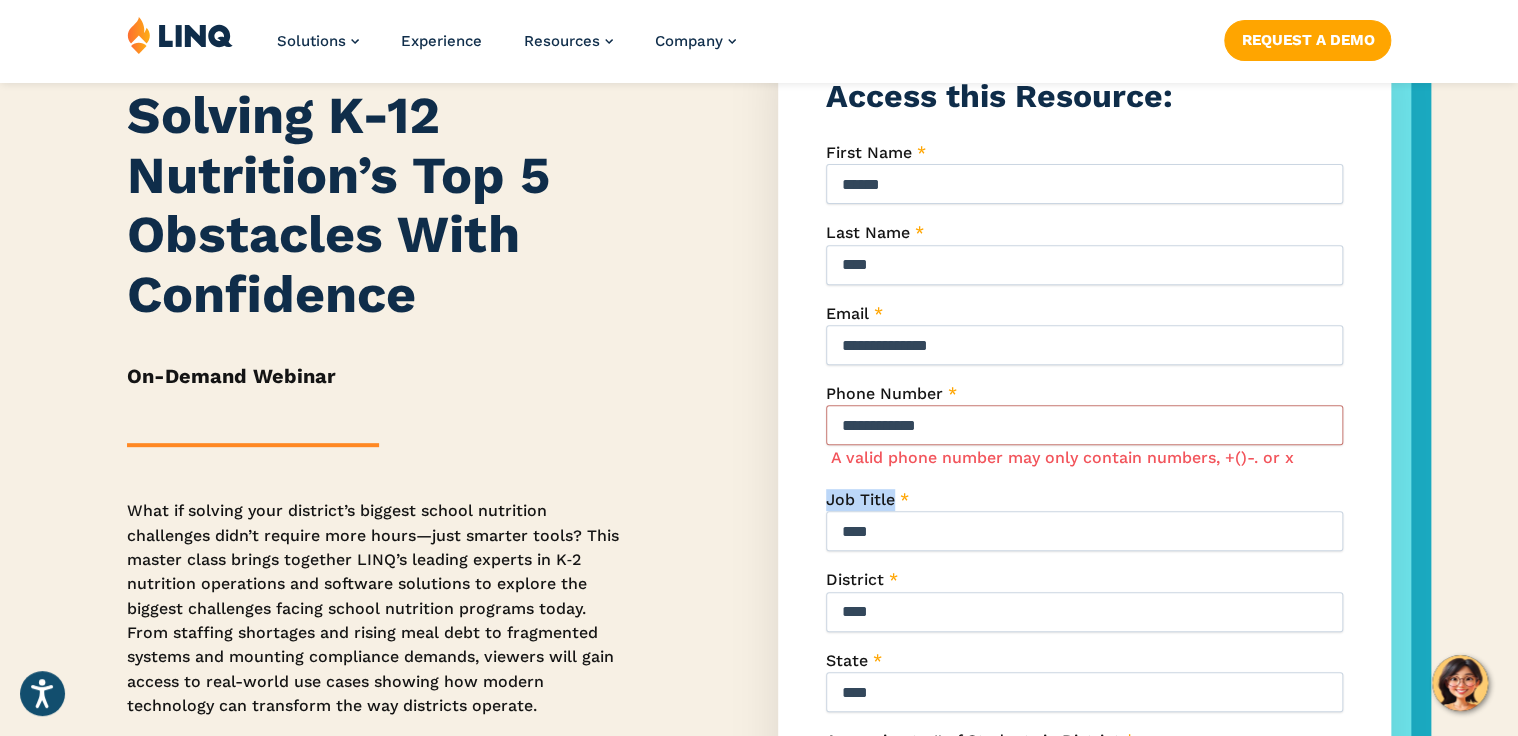 drag, startPoint x: 836, startPoint y: 501, endPoint x: 879, endPoint y: 501, distance: 43 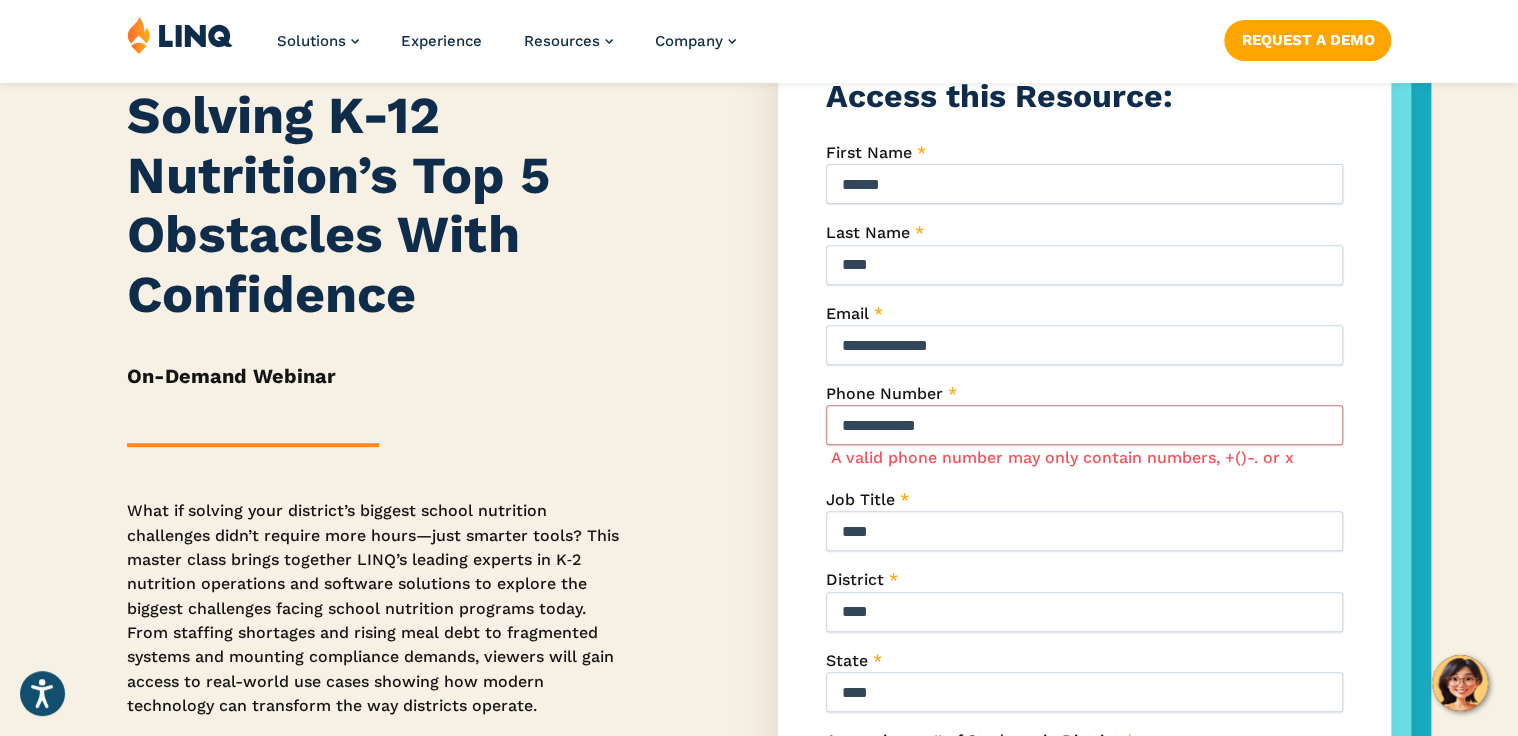drag, startPoint x: 878, startPoint y: 590, endPoint x: 866, endPoint y: 588, distance: 12.165525 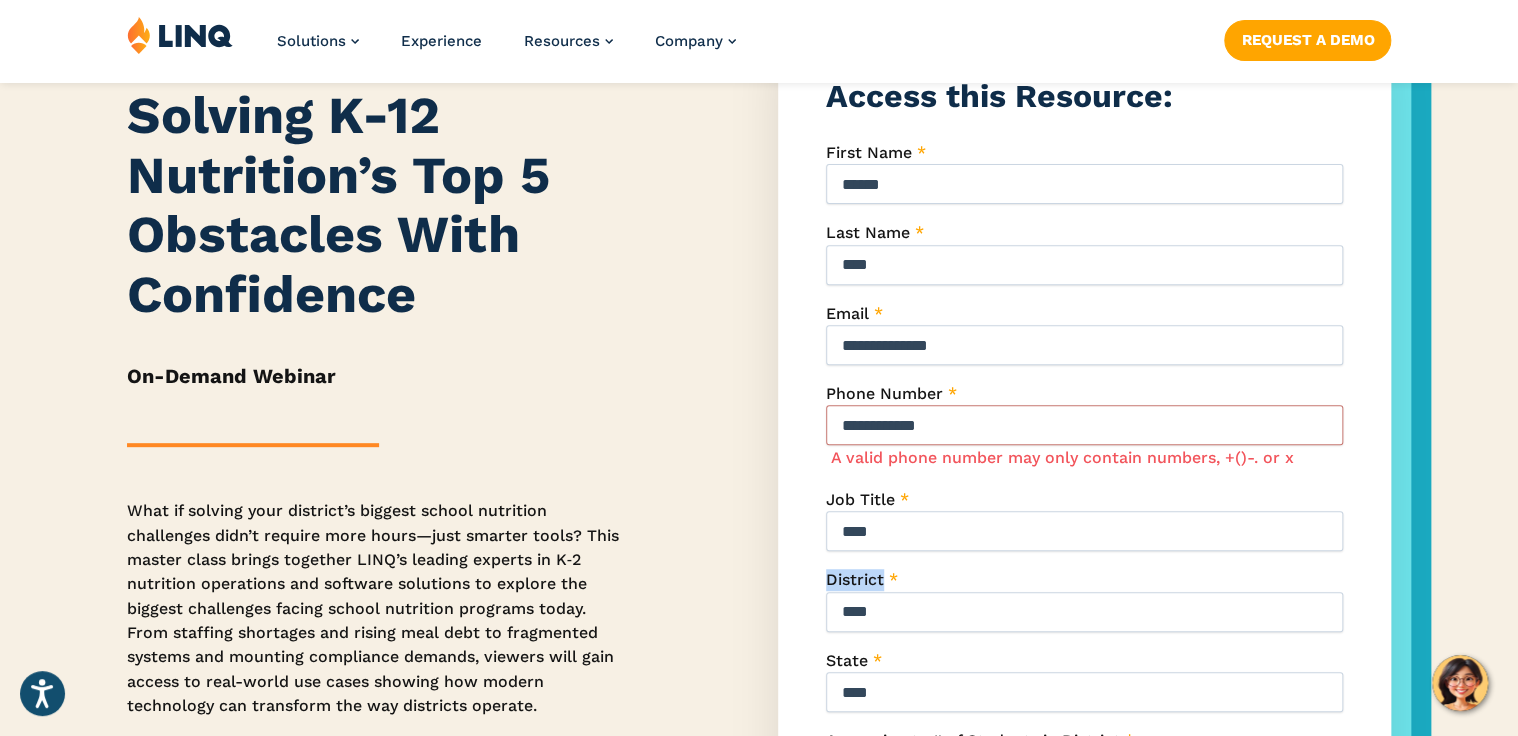 click on "District" at bounding box center [855, 579] 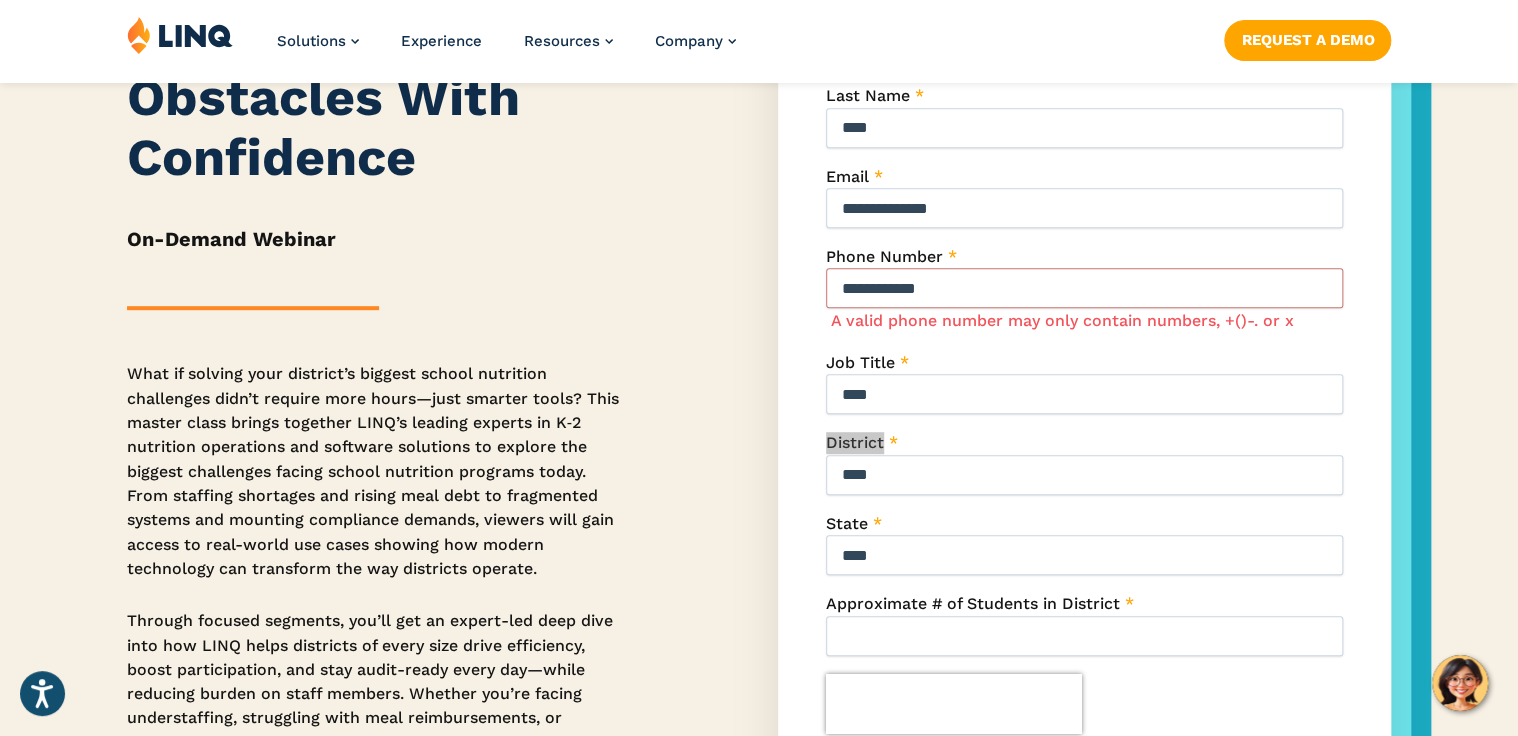 scroll, scrollTop: 400, scrollLeft: 0, axis: vertical 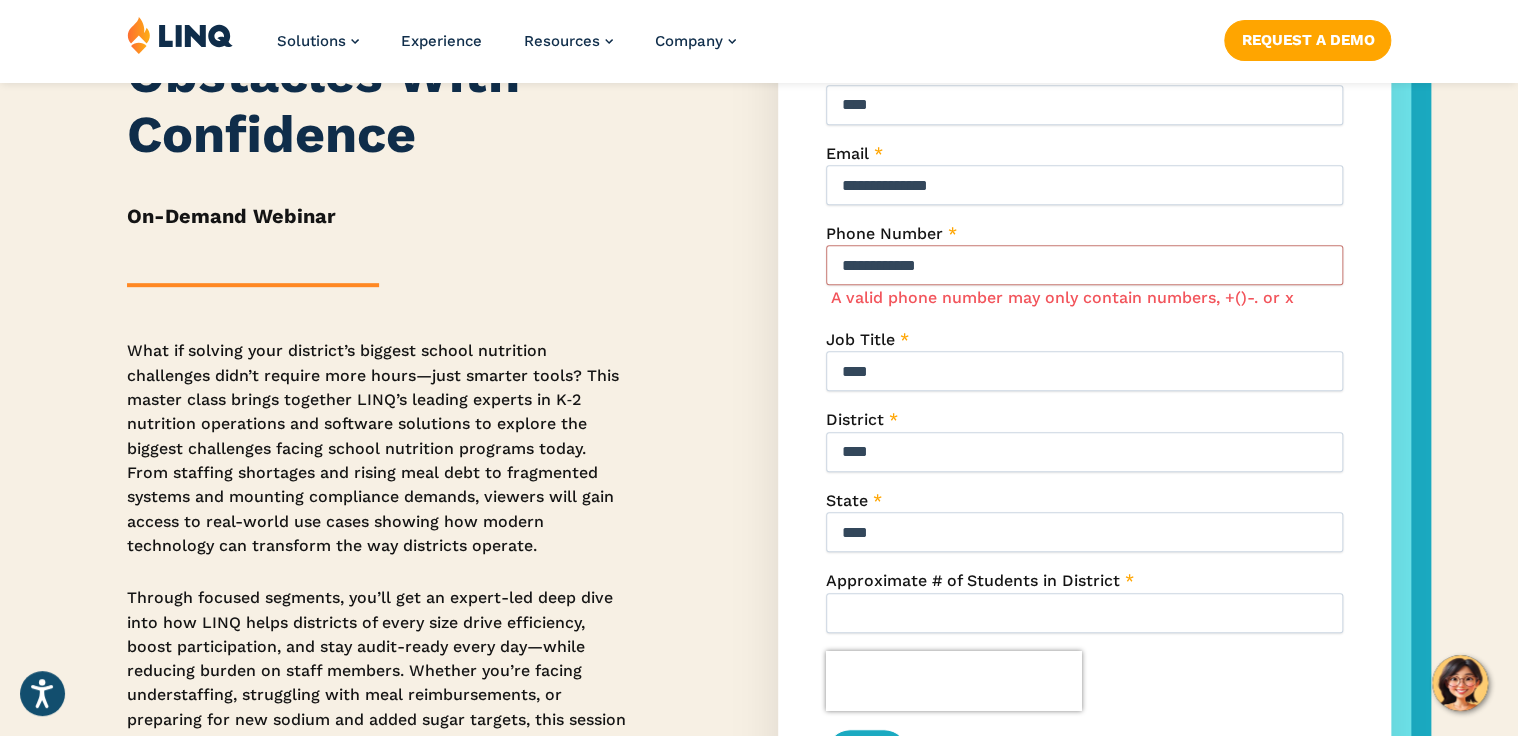 click on "State" at bounding box center [847, 500] 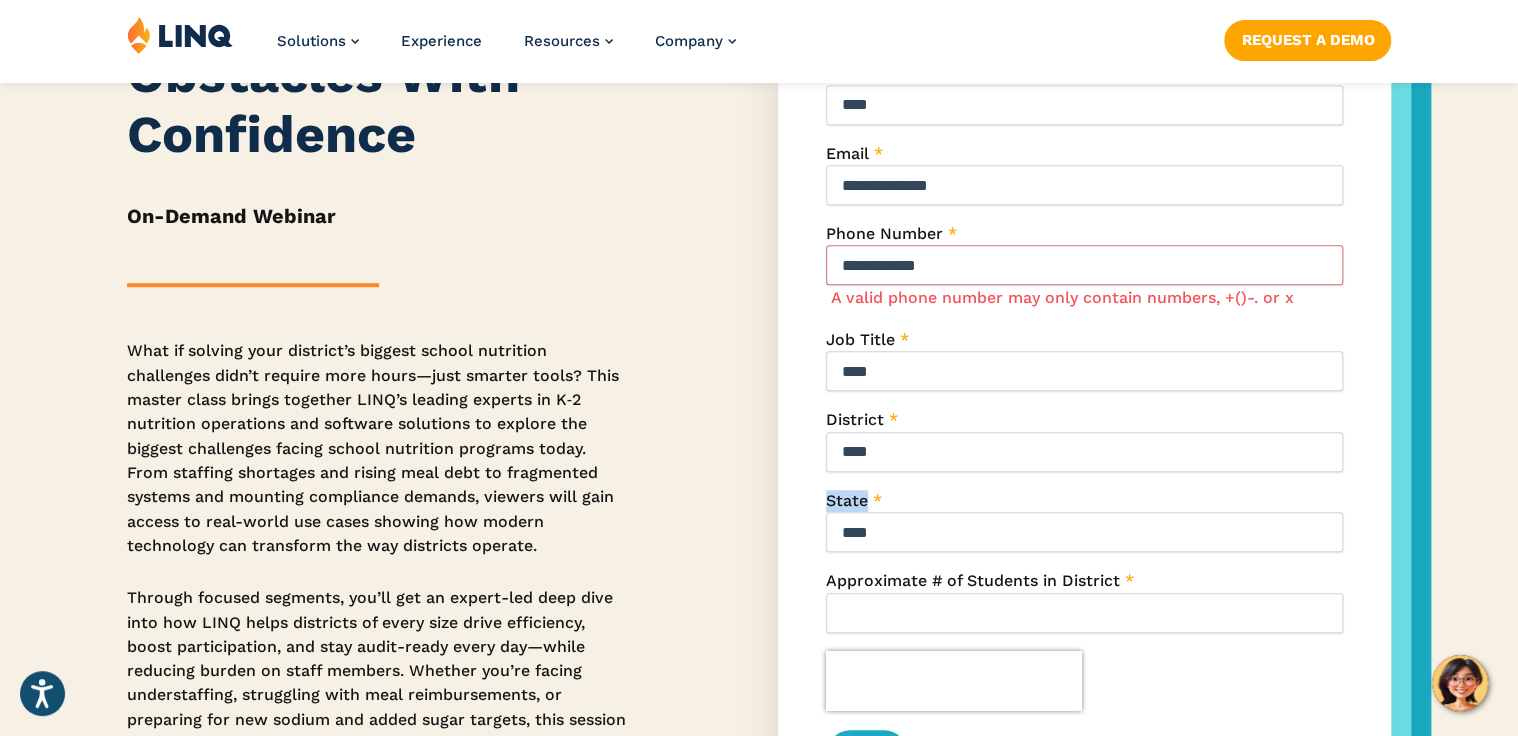 click on "State" at bounding box center (847, 500) 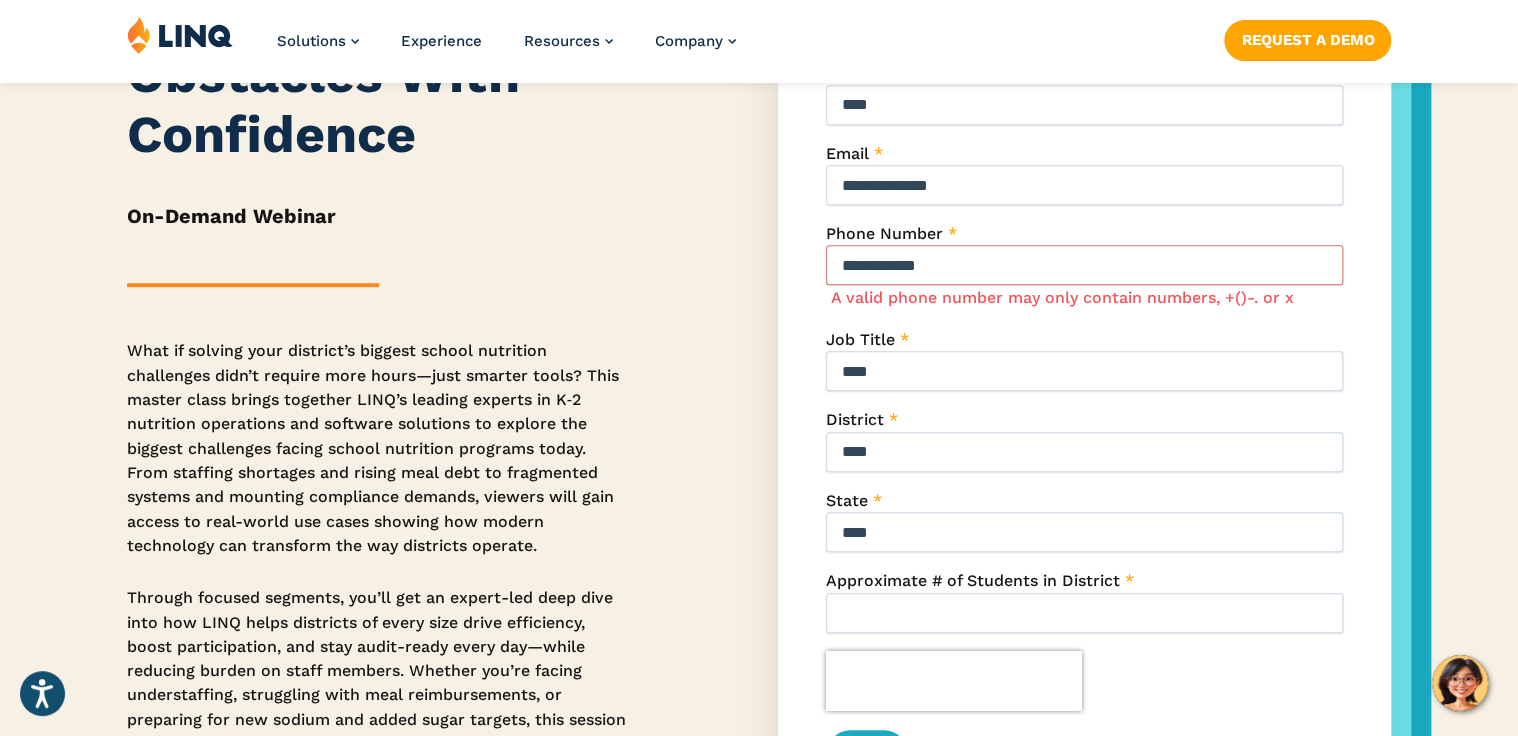 click on "Approximate # of Students in District" at bounding box center (973, 580) 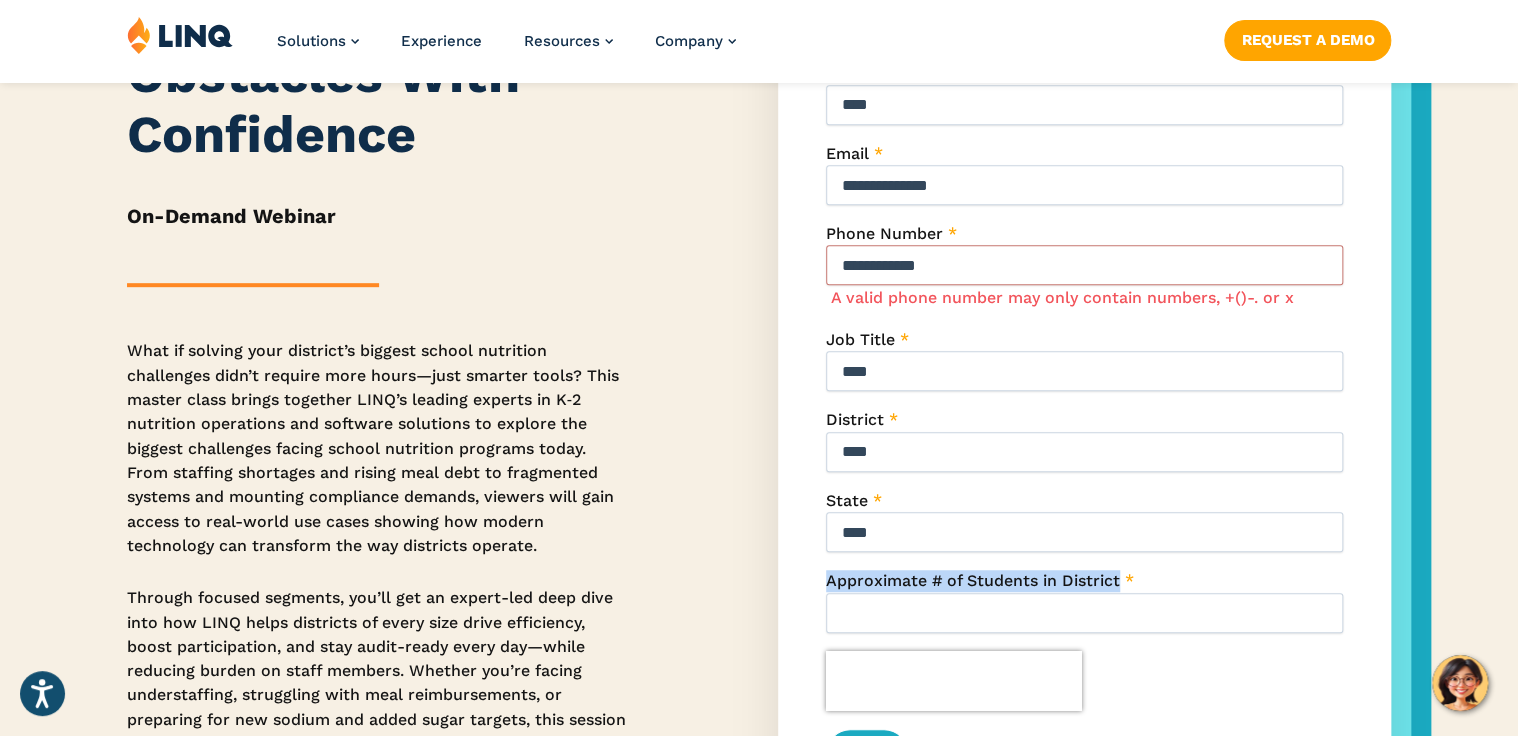 drag, startPoint x: 852, startPoint y: 580, endPoint x: 1104, endPoint y: 587, distance: 252.0972 